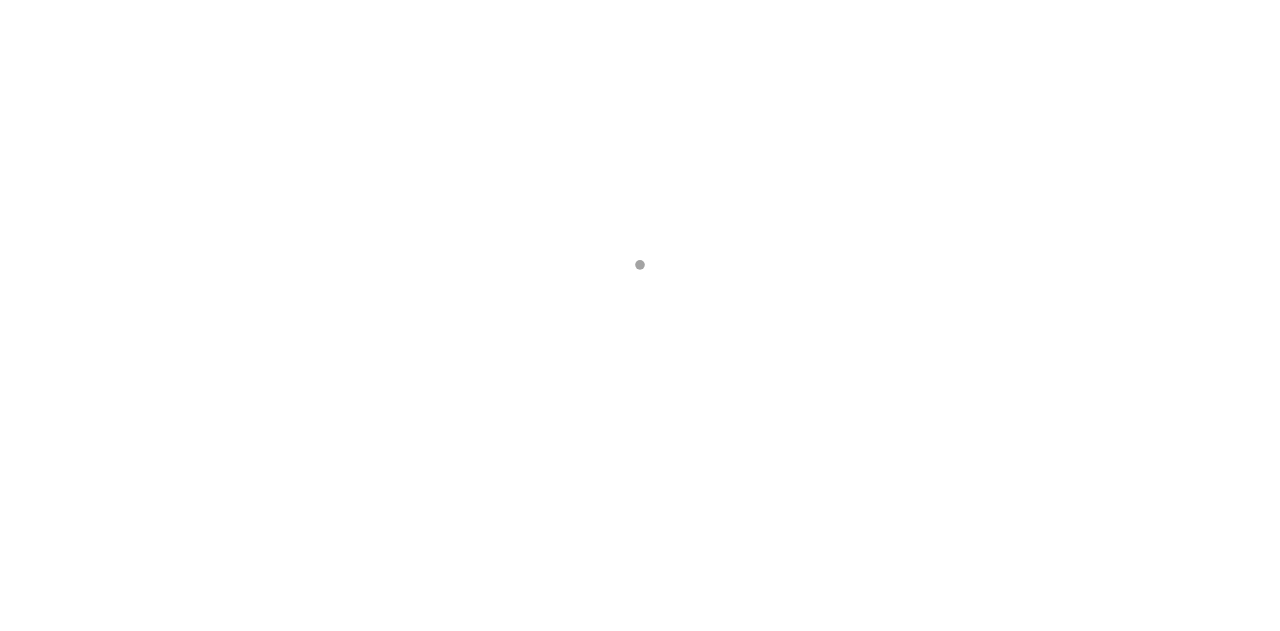 scroll, scrollTop: 0, scrollLeft: 0, axis: both 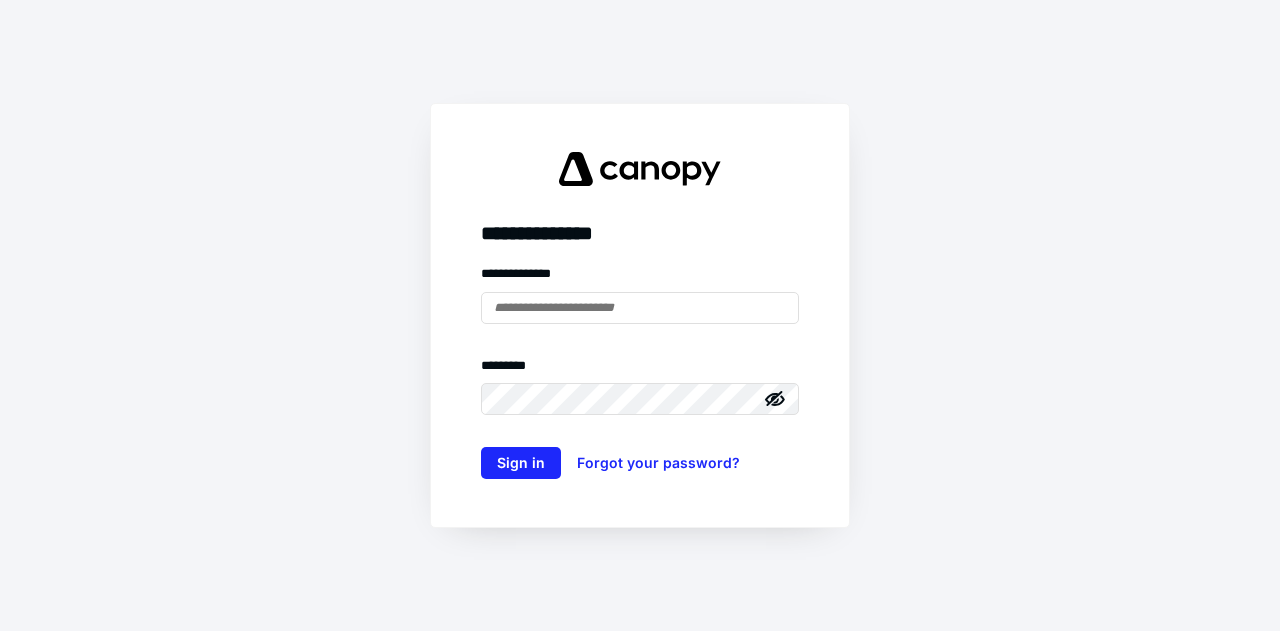 type on "**********" 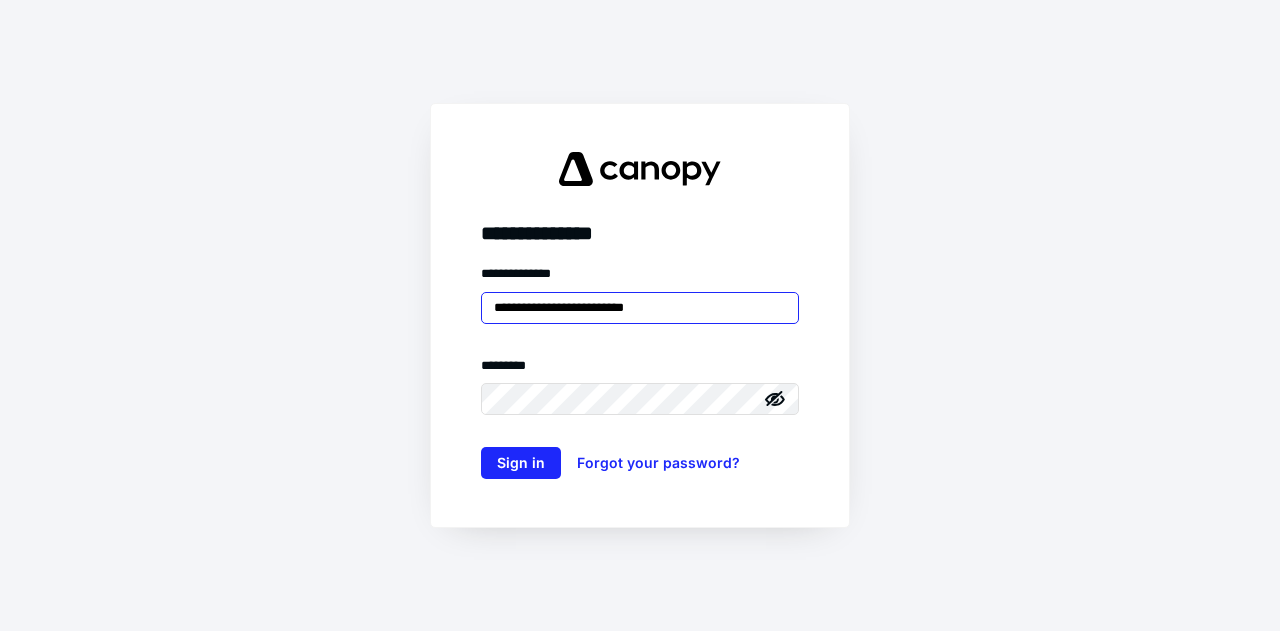scroll, scrollTop: 0, scrollLeft: 0, axis: both 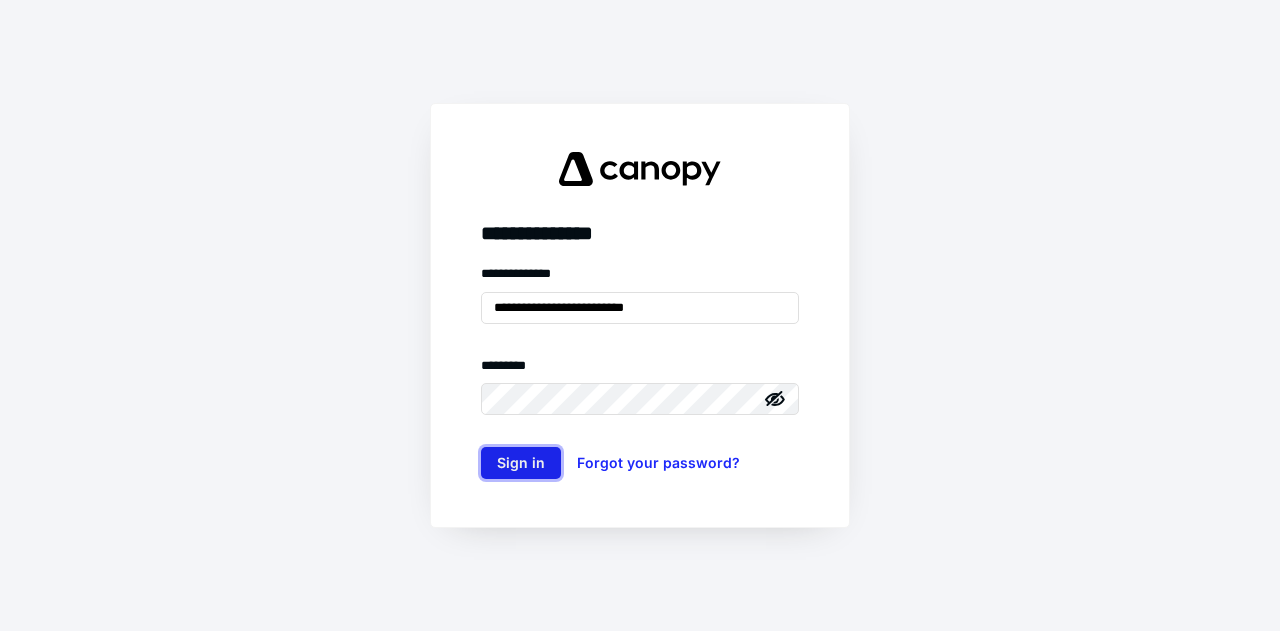 click on "Sign in" at bounding box center (521, 463) 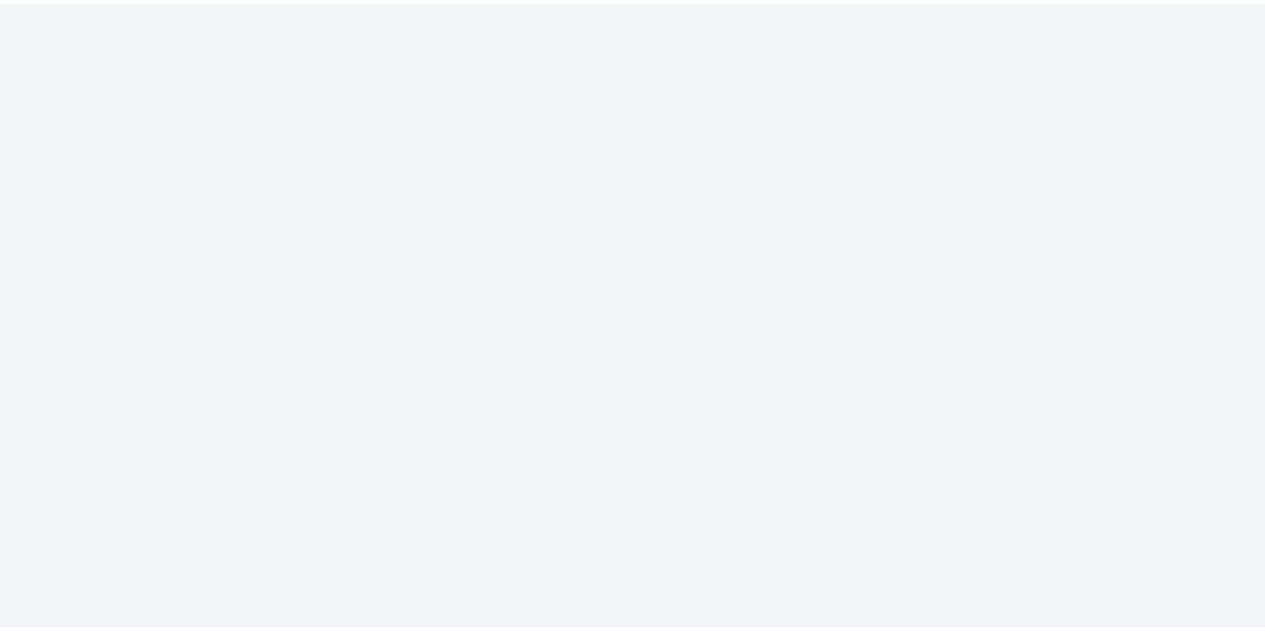 scroll, scrollTop: 0, scrollLeft: 0, axis: both 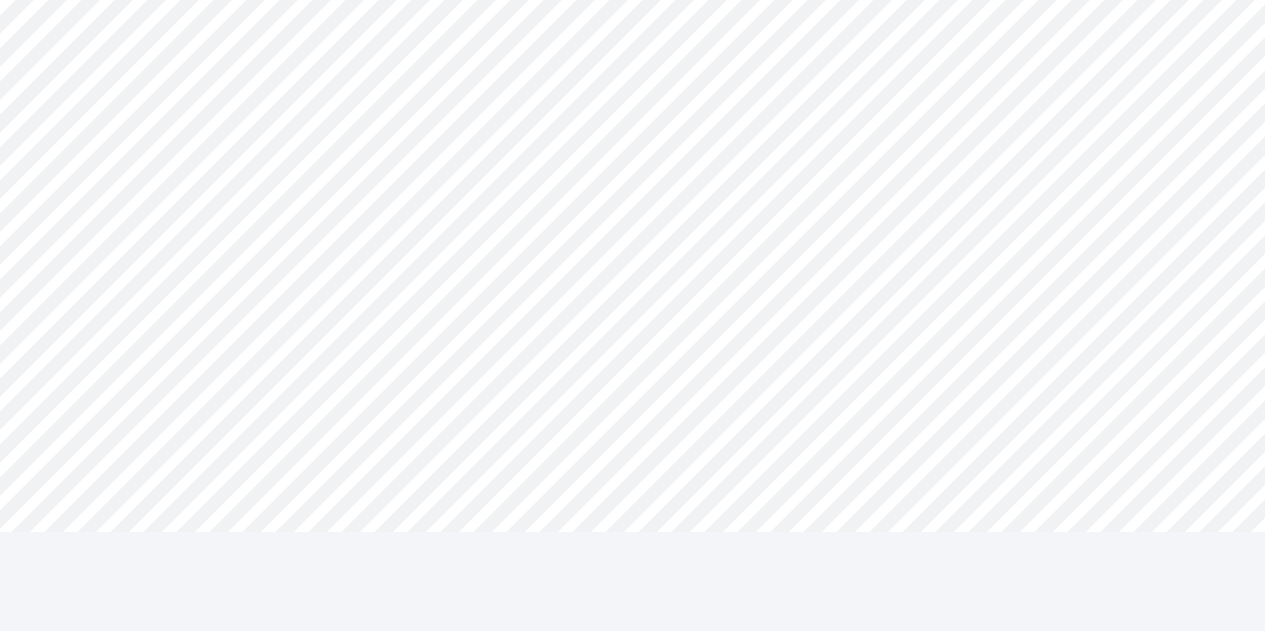 click on "**********" at bounding box center (632, 109) 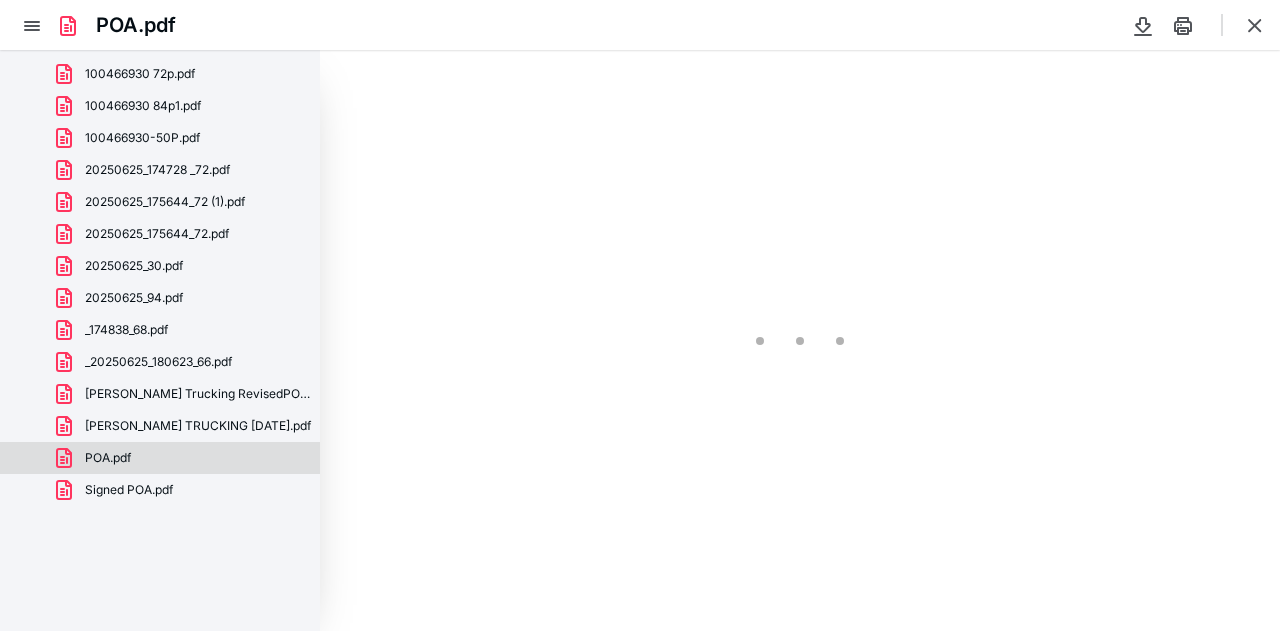 scroll, scrollTop: 0, scrollLeft: 0, axis: both 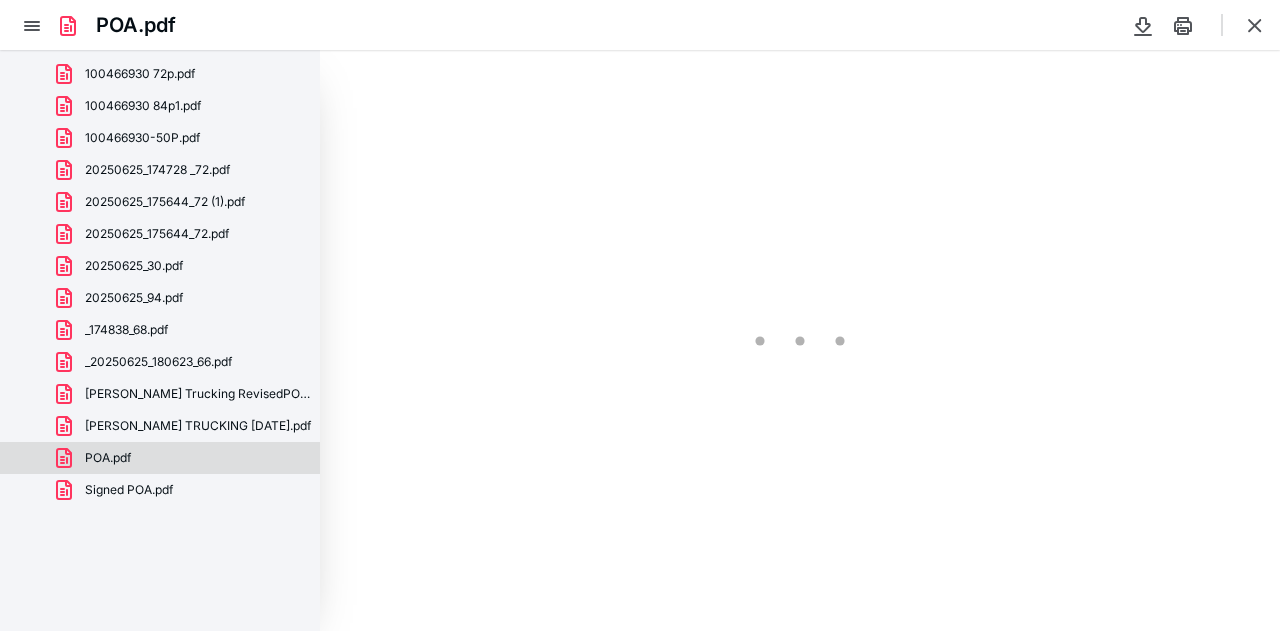 type on "75" 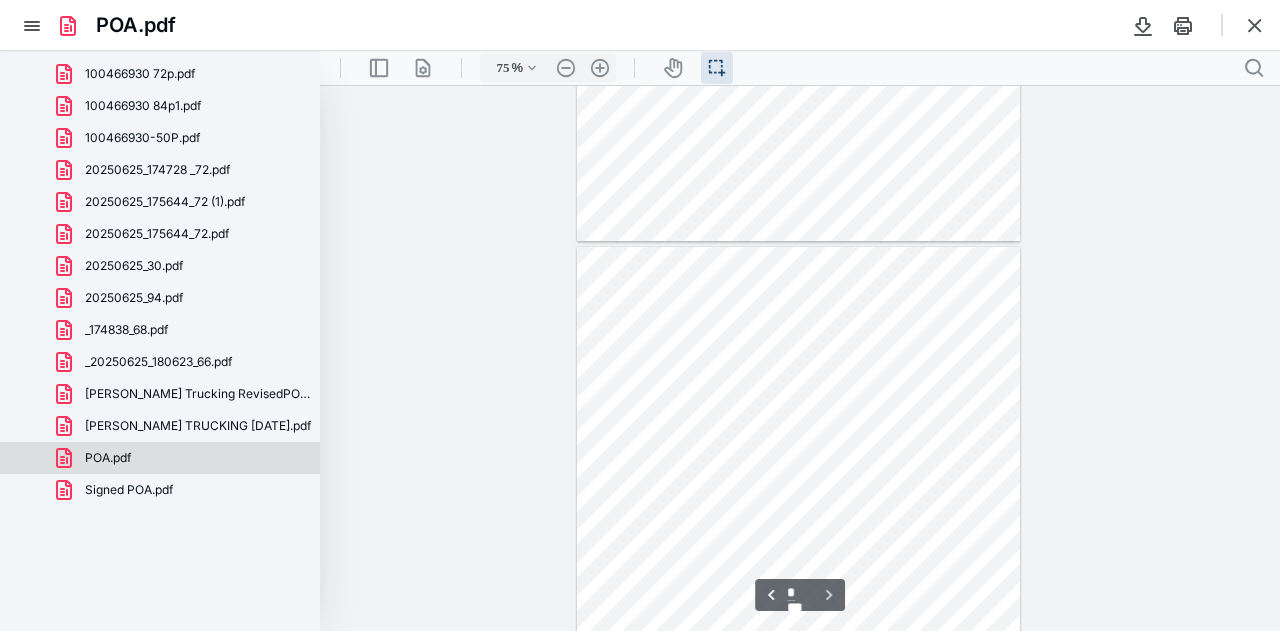 scroll, scrollTop: 387, scrollLeft: 0, axis: vertical 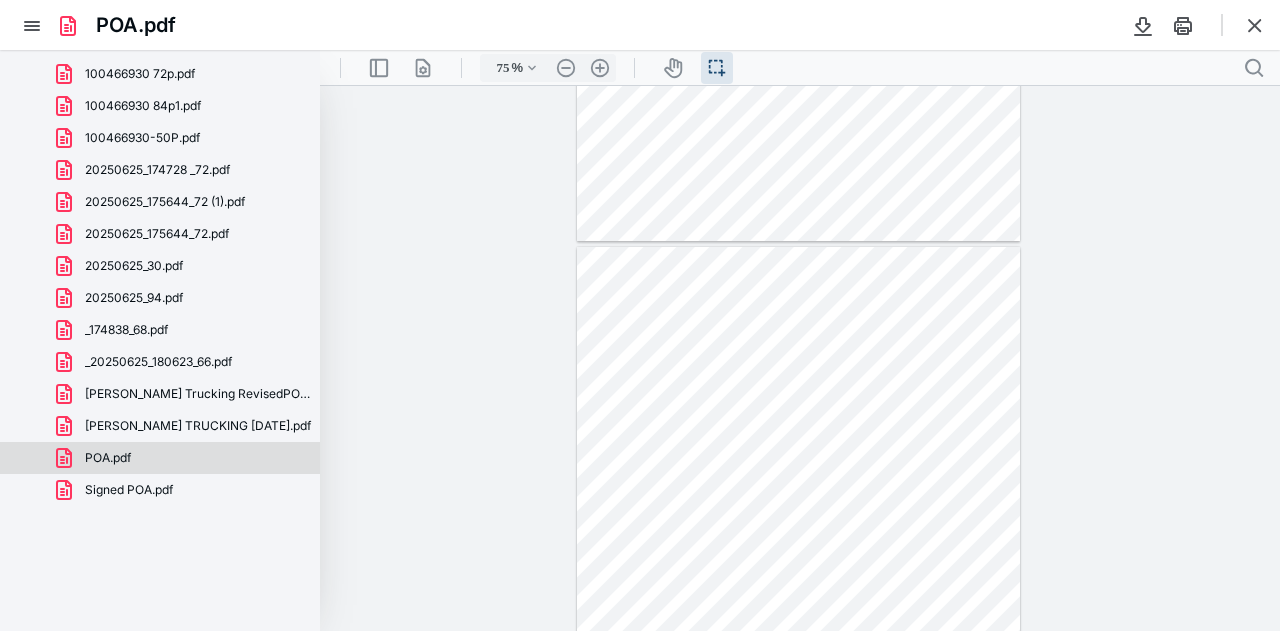 click on "**********" at bounding box center (800, 358) 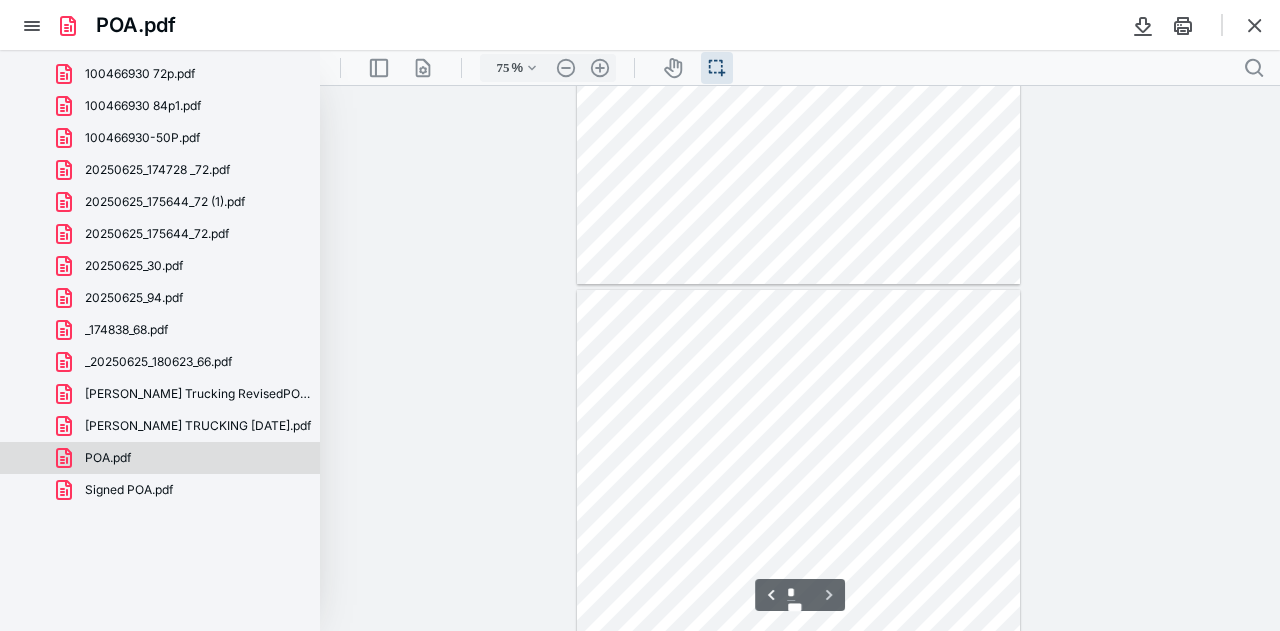 scroll, scrollTop: 380, scrollLeft: 0, axis: vertical 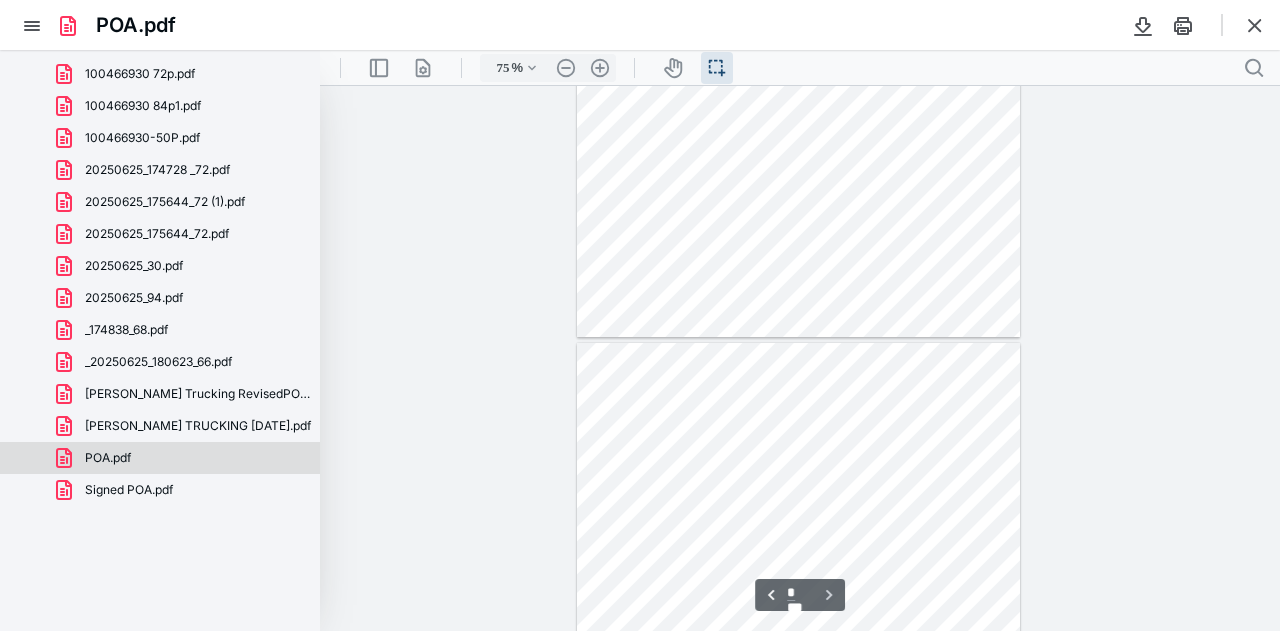 type on "*" 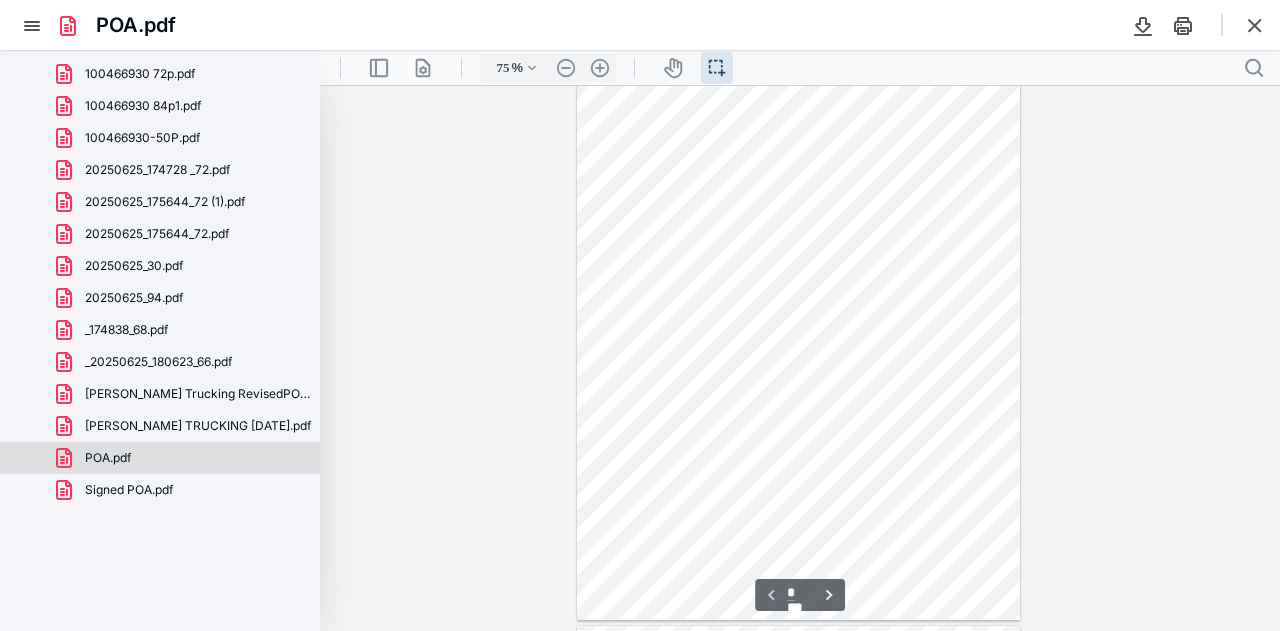 scroll, scrollTop: 0, scrollLeft: 0, axis: both 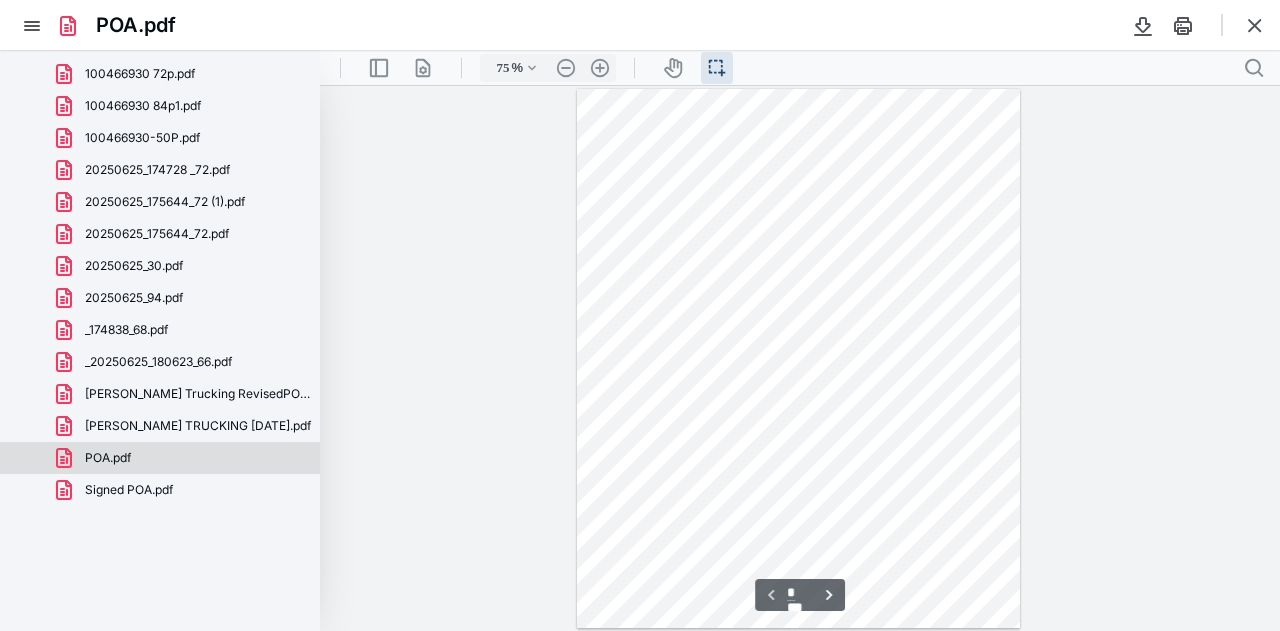 click on "Signed POA.pdf" at bounding box center (129, 490) 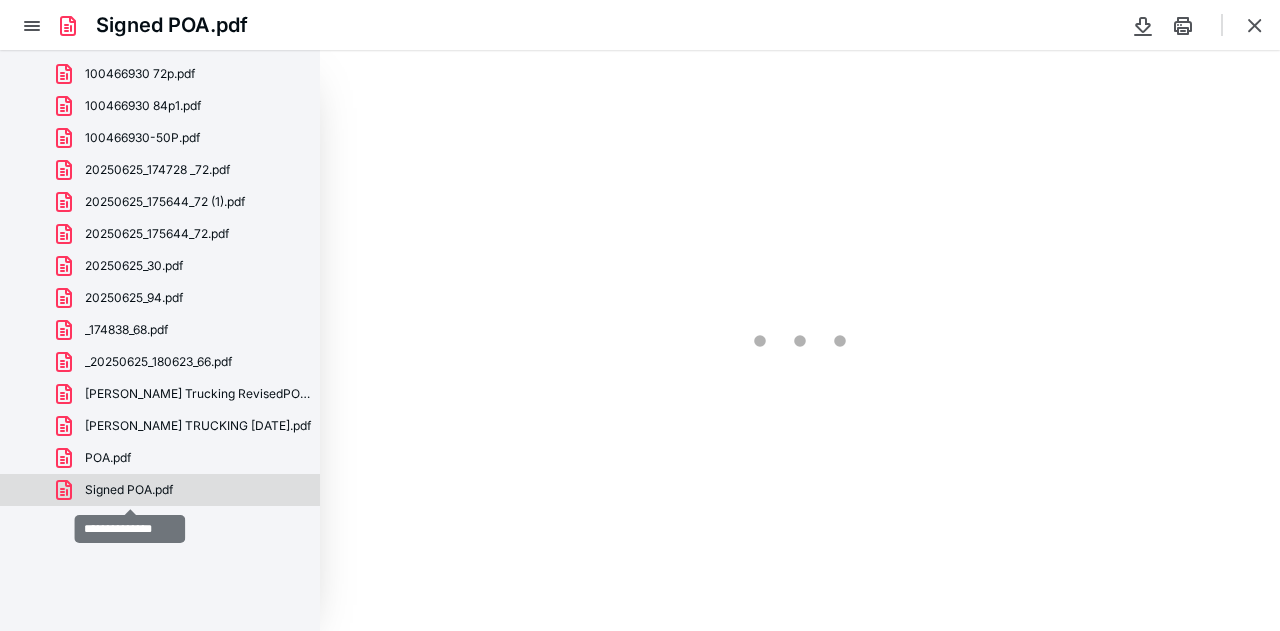 scroll, scrollTop: 39, scrollLeft: 0, axis: vertical 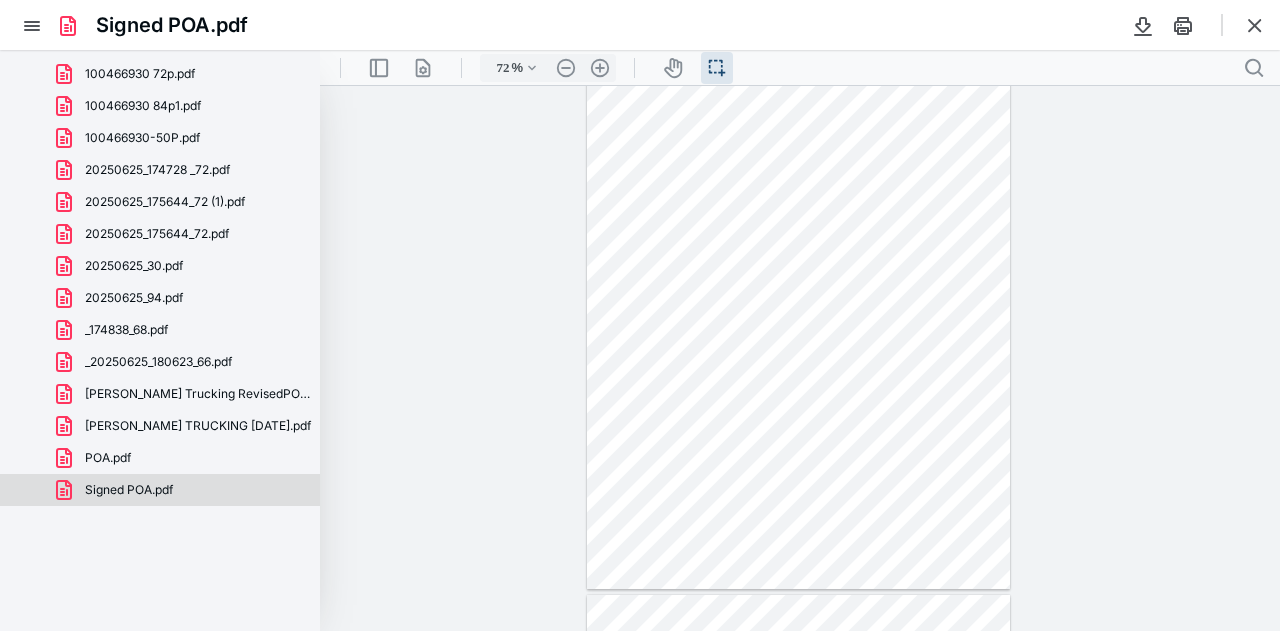 click on "Harrell Trucking RevisedPOA for signature.pdf" at bounding box center [200, 394] 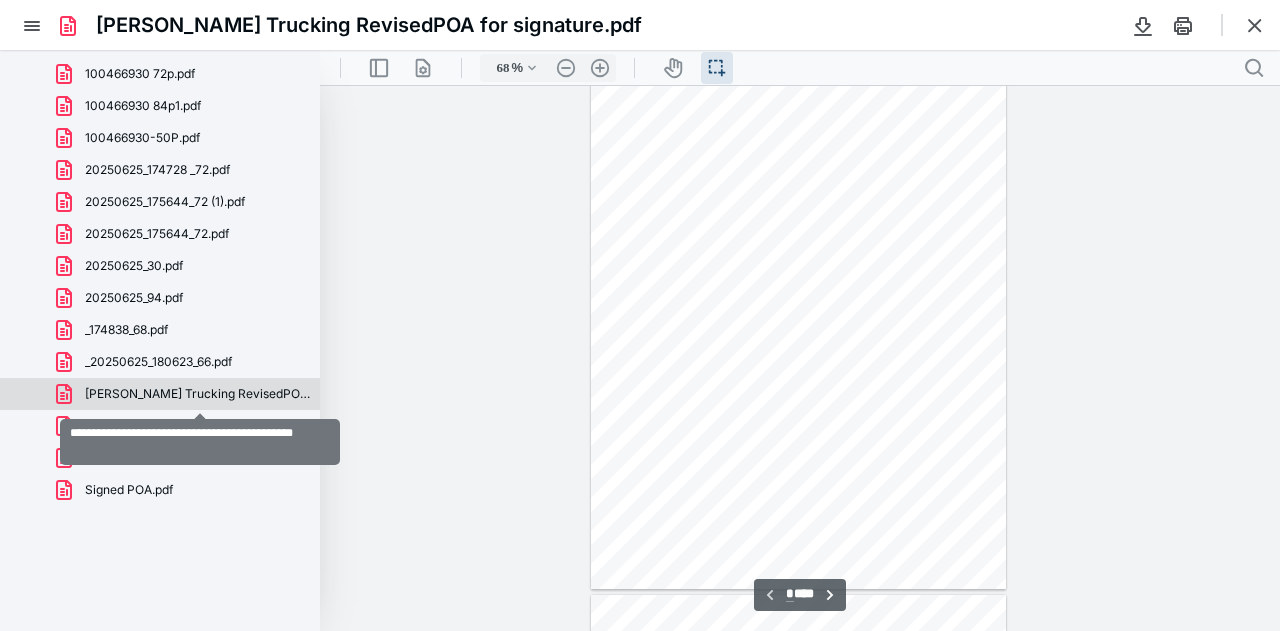 scroll, scrollTop: 0, scrollLeft: 0, axis: both 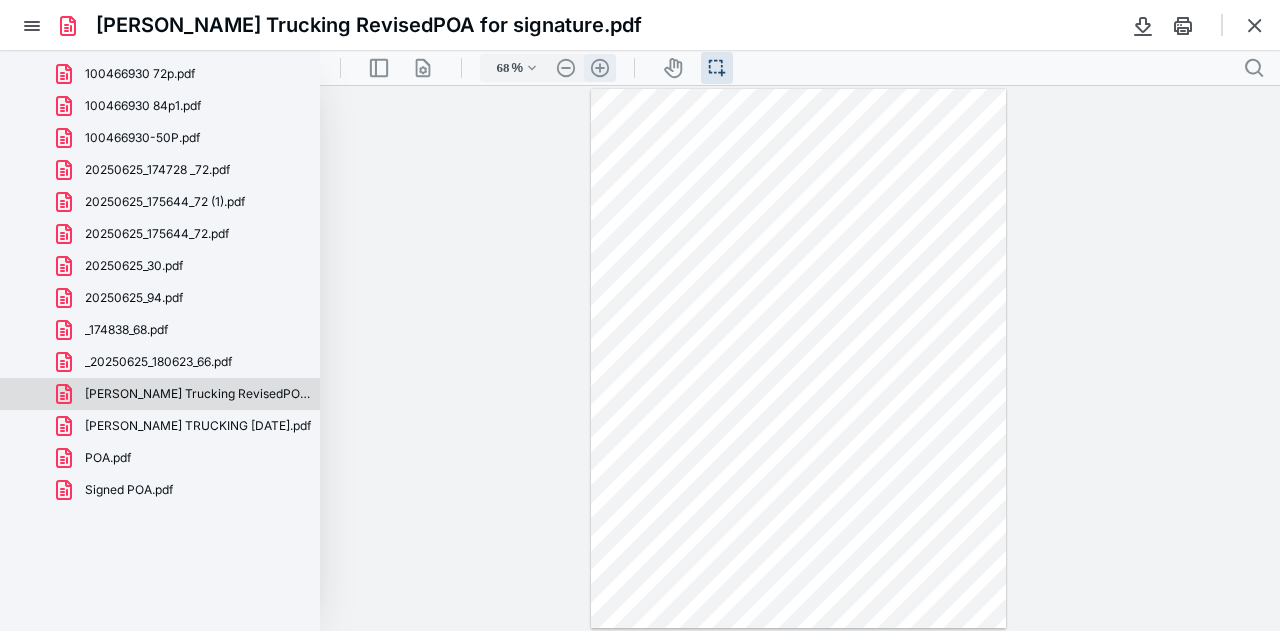 click on ".cls-1{fill:#abb0c4;} icon - header - zoom - in - line" at bounding box center [600, 68] 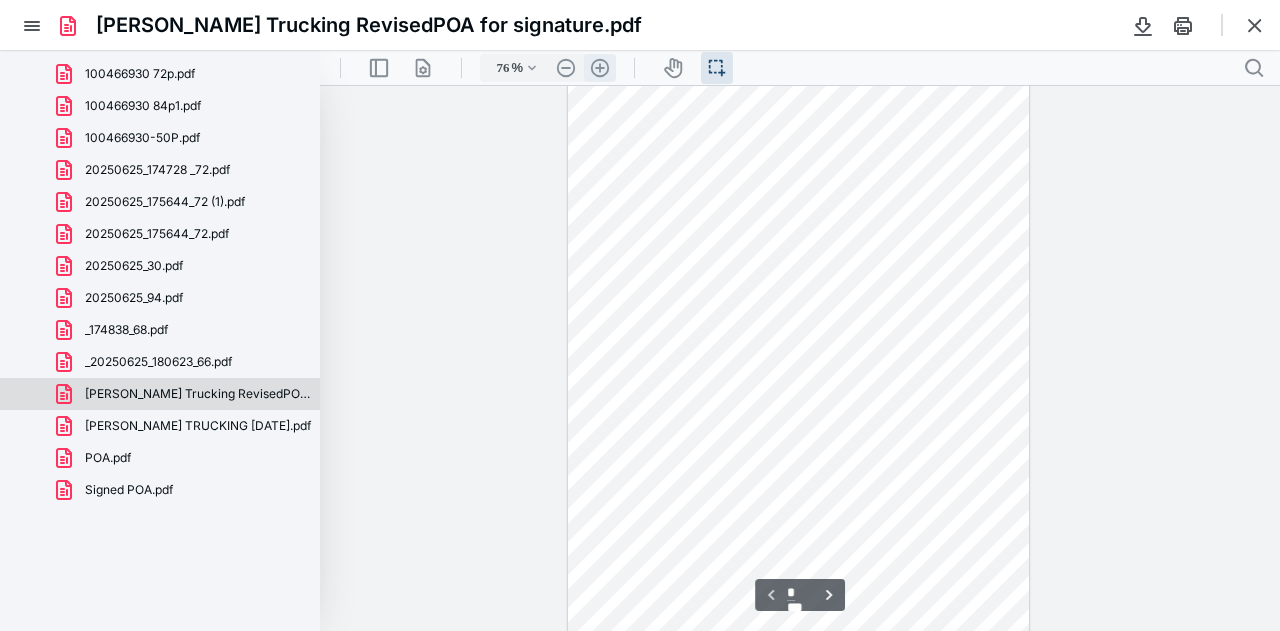 click on ".cls-1{fill:#abb0c4;} icon - header - zoom - in - line" at bounding box center (600, 68) 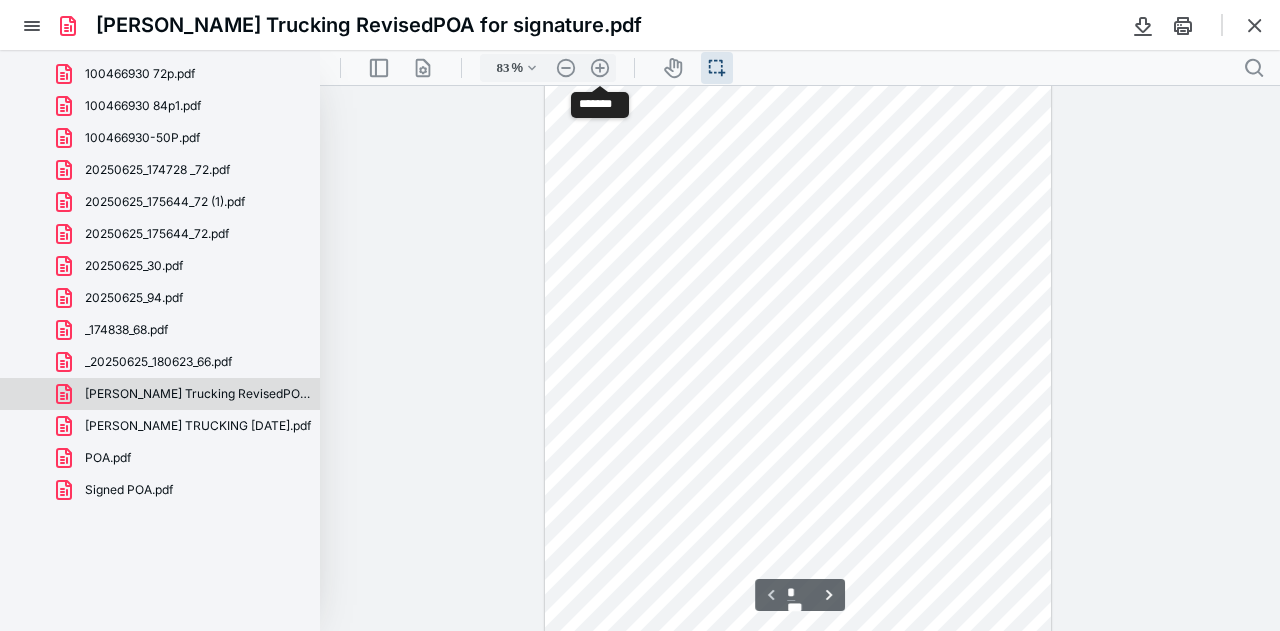 click on ".cls-1{fill:#abb0c4;} icon - header - sidebar - line .cls-1{fill:#abb0c4;} icon - header - page manipulation - line 83 % .cls-1{fill:#abb0c4;} icon - chevron - down .cls-1{fill:#abb0c4;} icon - header - zoom - out - line Current zoom is   83 % .cls-1{fill:#abb0c4;} icon - header - zoom - in - line icon-header-pan20 icon / operation / multi select .cls-1{fill:#abb0c4;} icon - header - search" at bounding box center [800, 67] 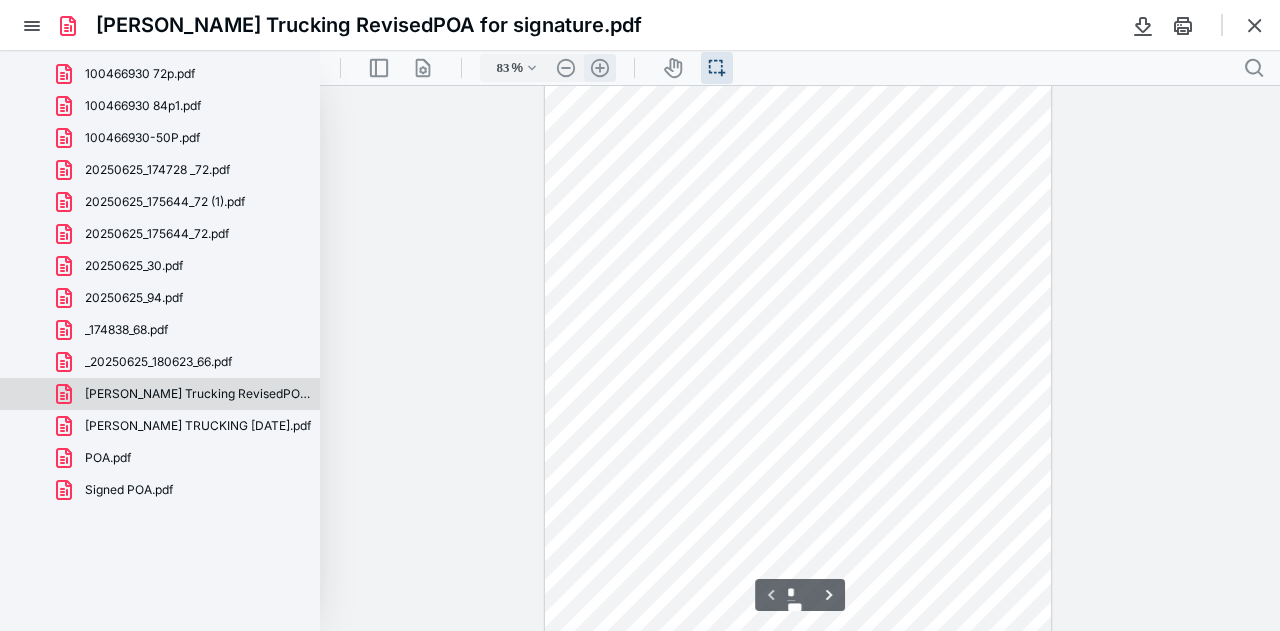 click on ".cls-1{fill:#abb0c4;} icon - header - zoom - in - line" at bounding box center [600, 68] 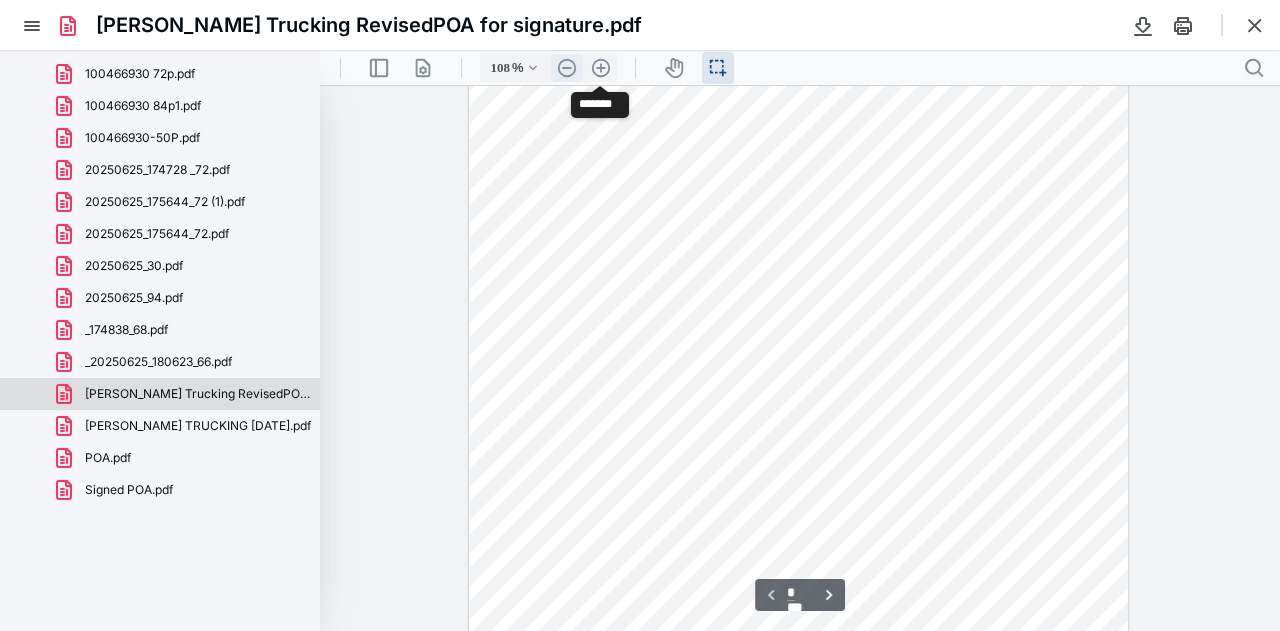 click on ".cls-1{fill:#abb0c4;} icon - header - zoom - out - line" at bounding box center [567, 68] 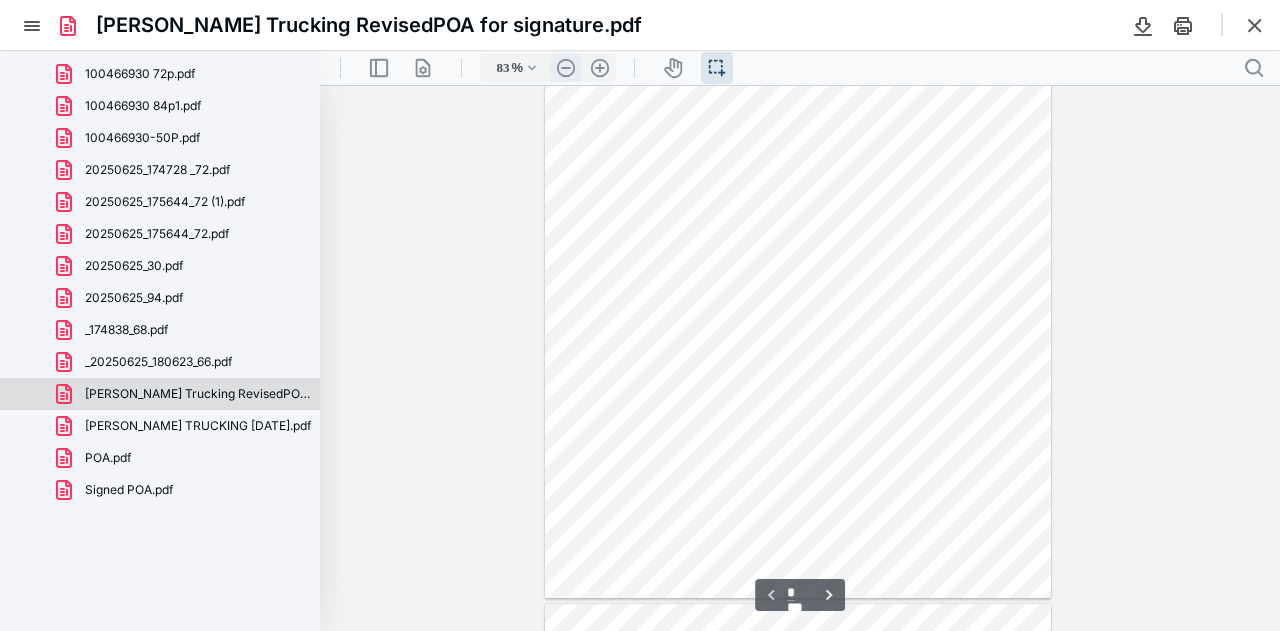 scroll, scrollTop: 56, scrollLeft: 0, axis: vertical 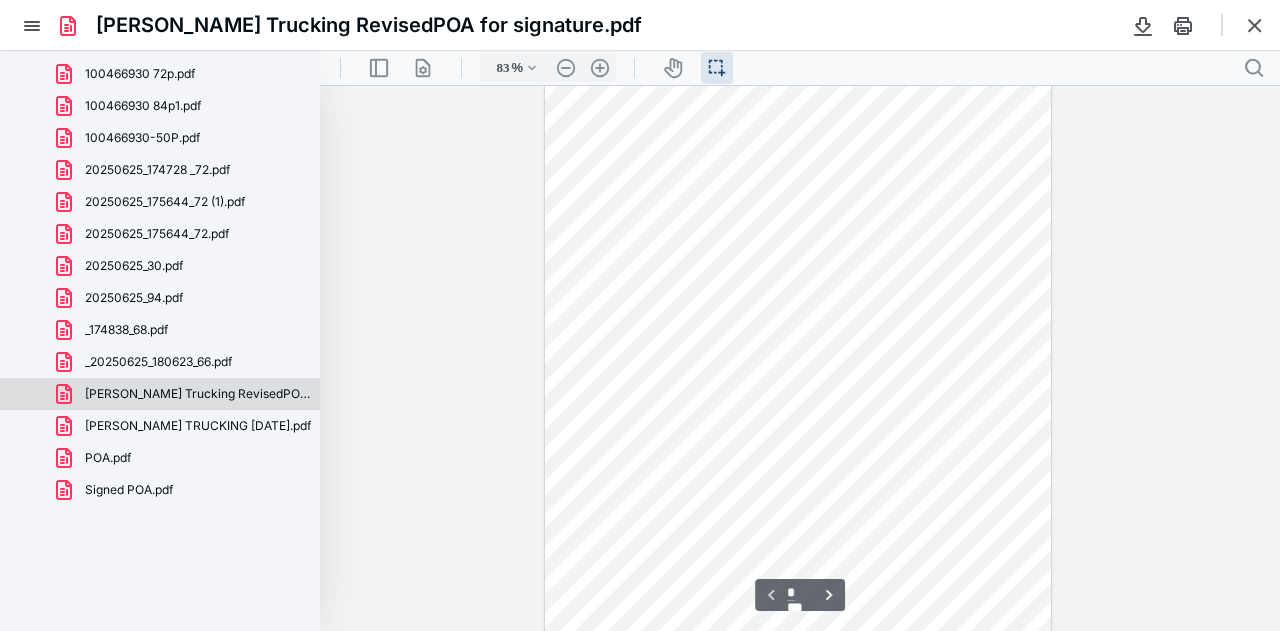 click on "83 % .cls-1{fill:#abb0c4;} icon - chevron - down .cls-1{fill:#abb0c4;} icon - header - zoom - out - line Current zoom is   83 % .cls-1{fill:#abb0c4;} icon - header - zoom - in - line" at bounding box center [548, 68] 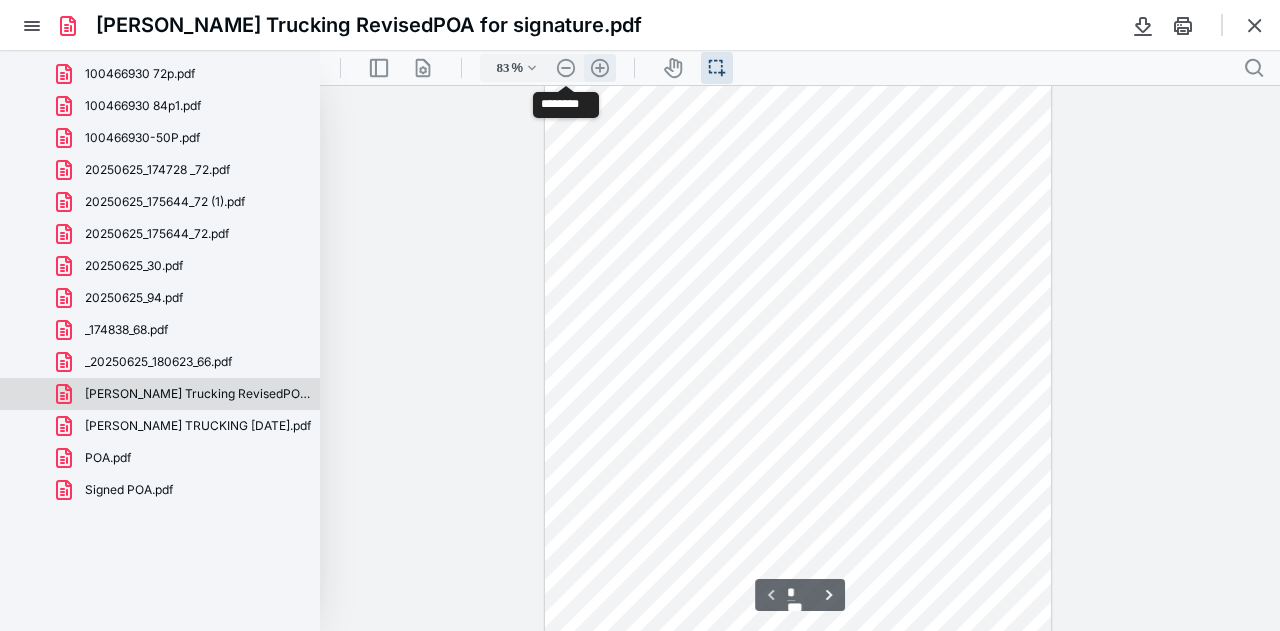 click on ".cls-1{fill:#abb0c4;} icon - header - zoom - in - line" at bounding box center [600, 68] 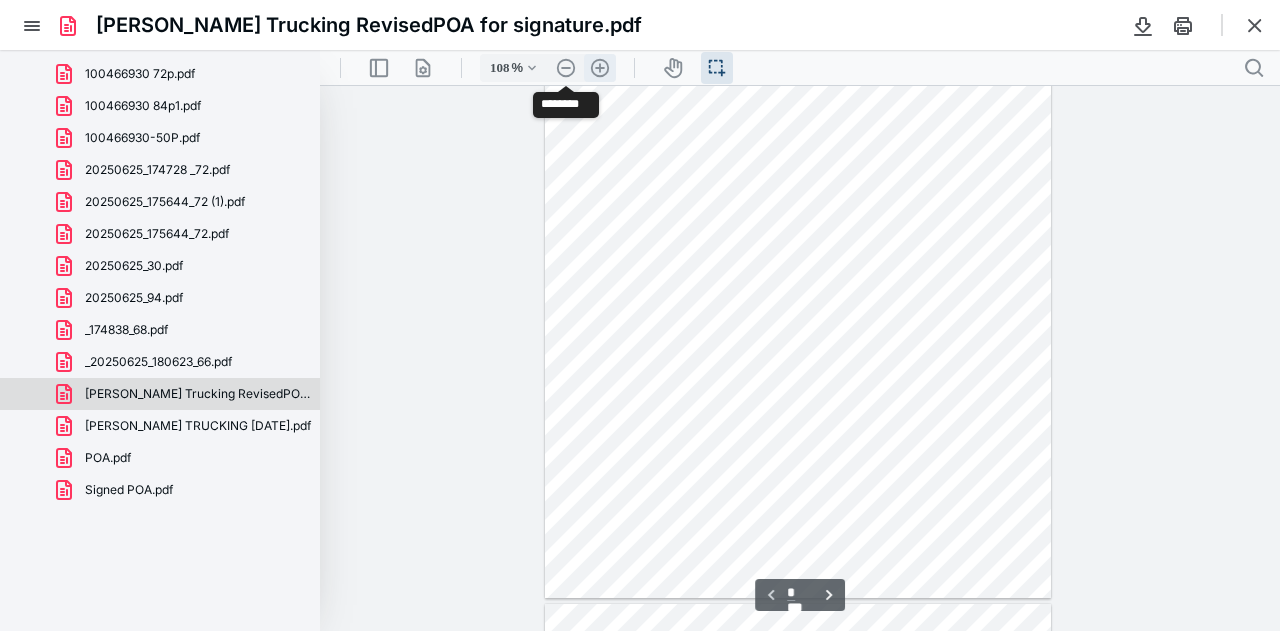click on ".cls-1{fill:#abb0c4;} icon - header - zoom - in - line" at bounding box center [600, 68] 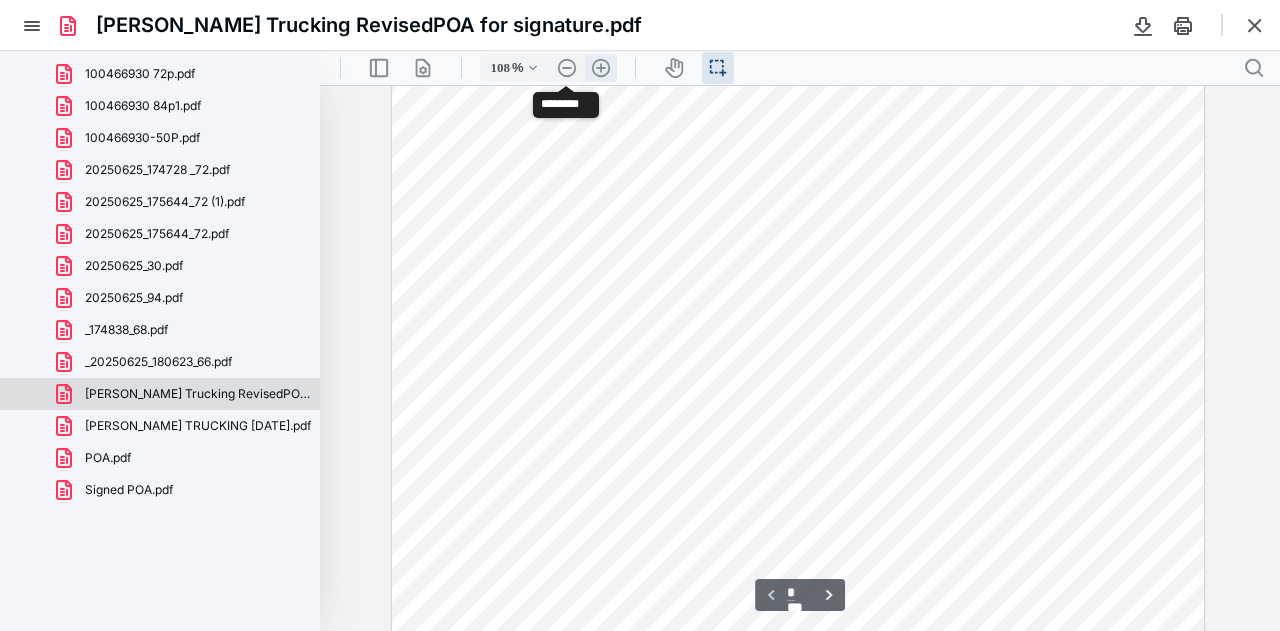 type on "133" 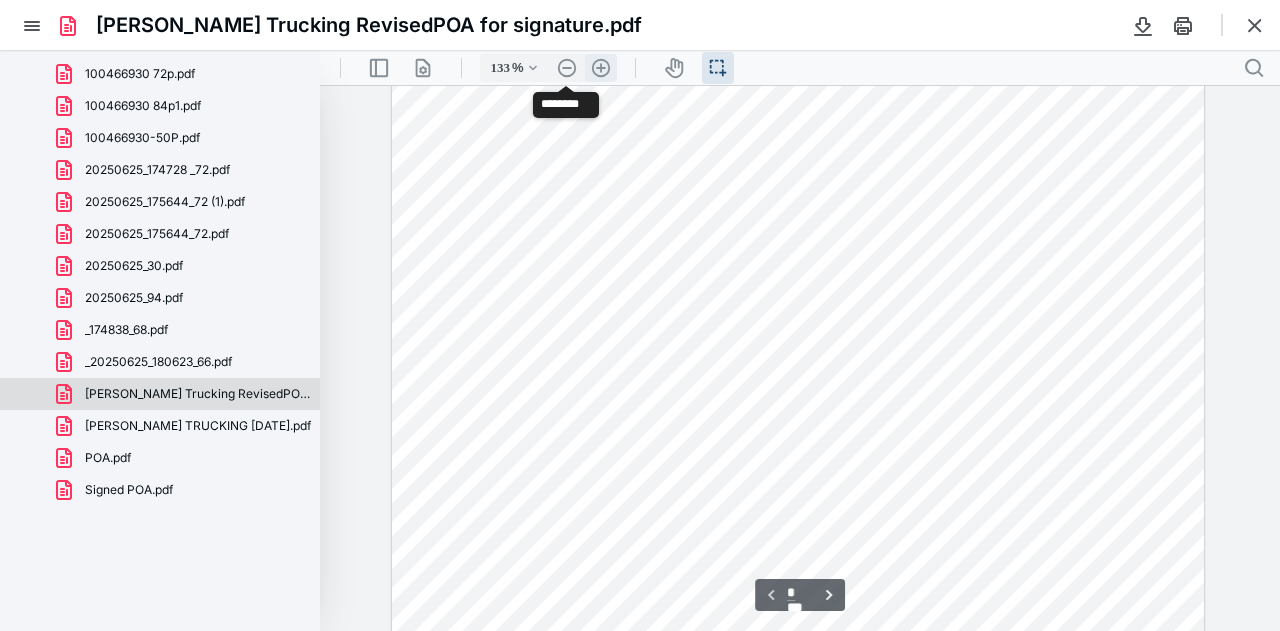 scroll, scrollTop: 243, scrollLeft: 0, axis: vertical 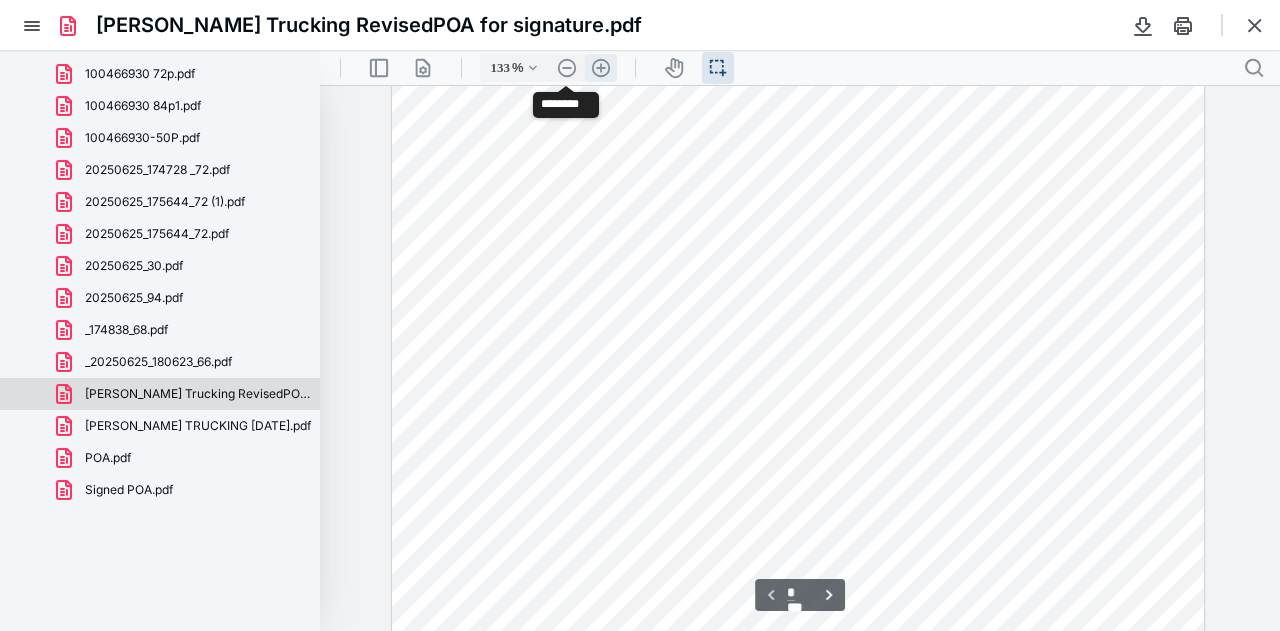 click at bounding box center (722, 276) 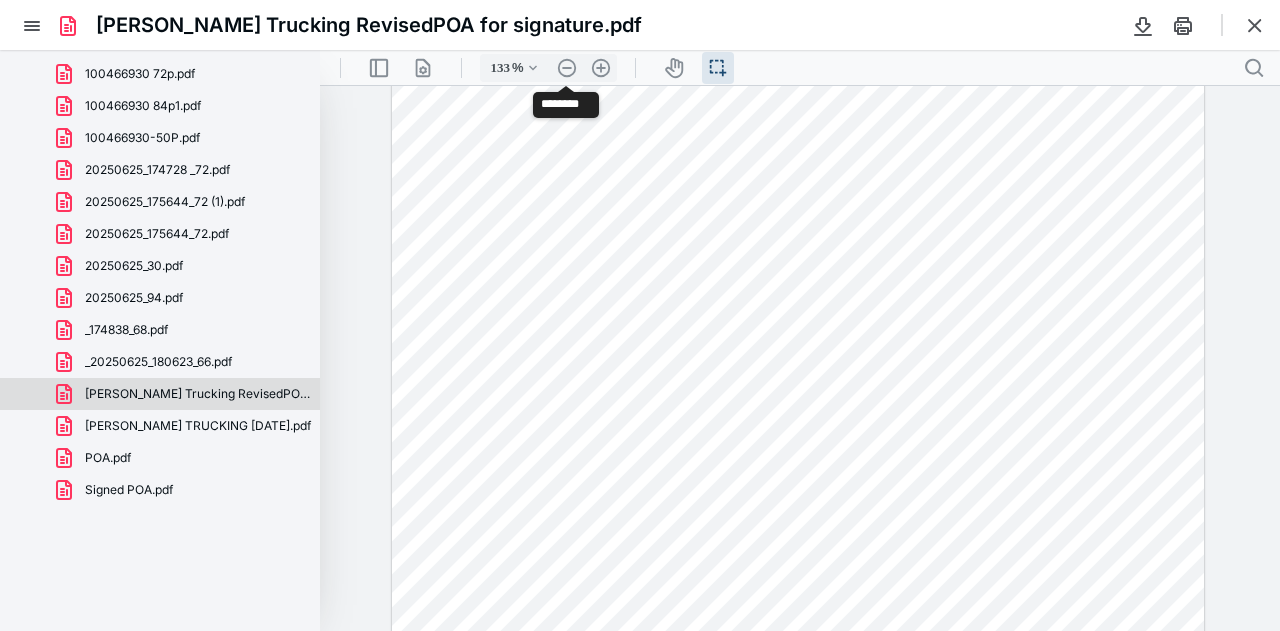 click on "**********" at bounding box center (800, 358) 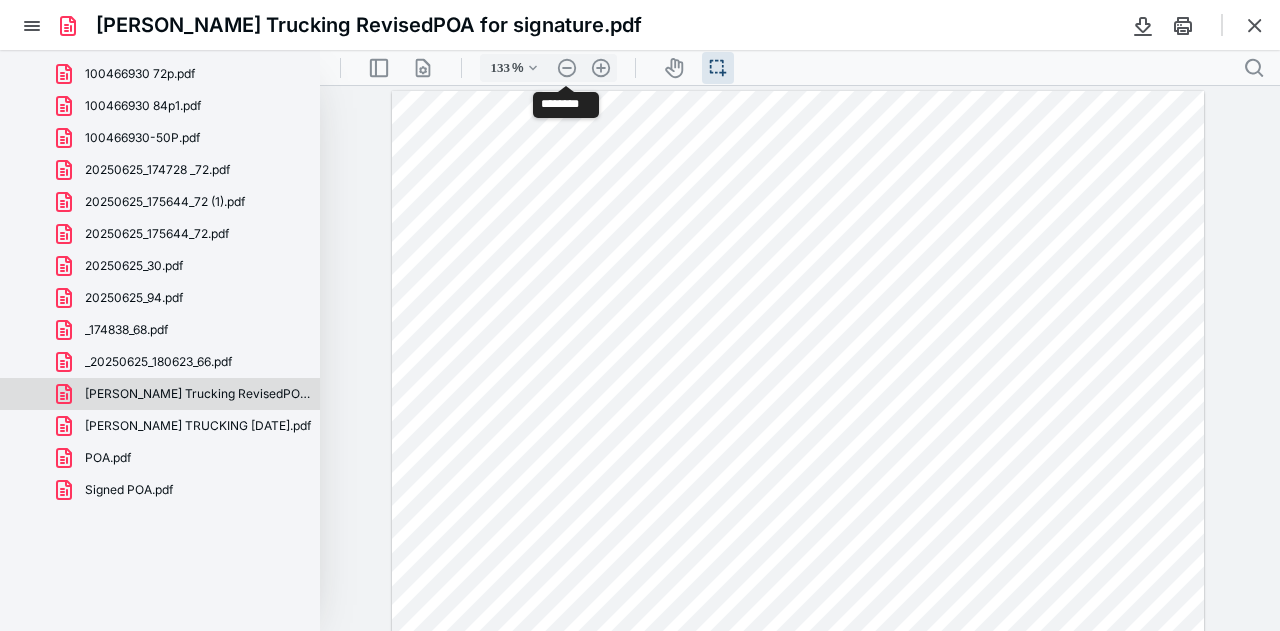 scroll, scrollTop: 477, scrollLeft: 0, axis: vertical 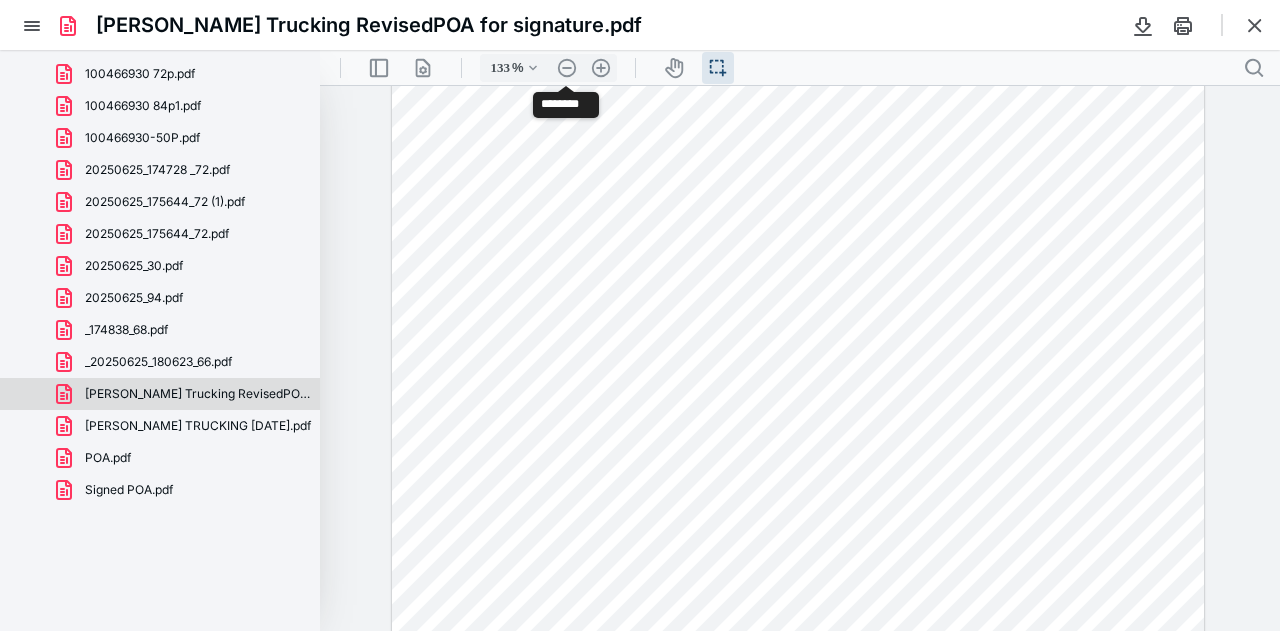 click on "**********" at bounding box center (800, 358) 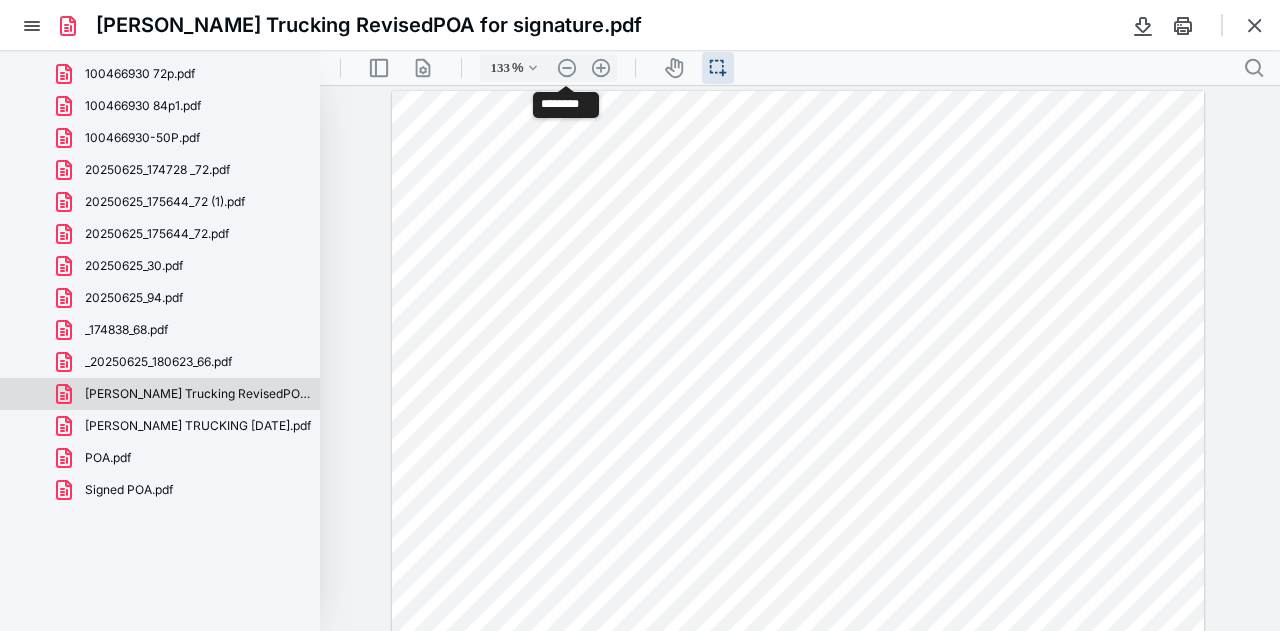 scroll, scrollTop: 477, scrollLeft: 0, axis: vertical 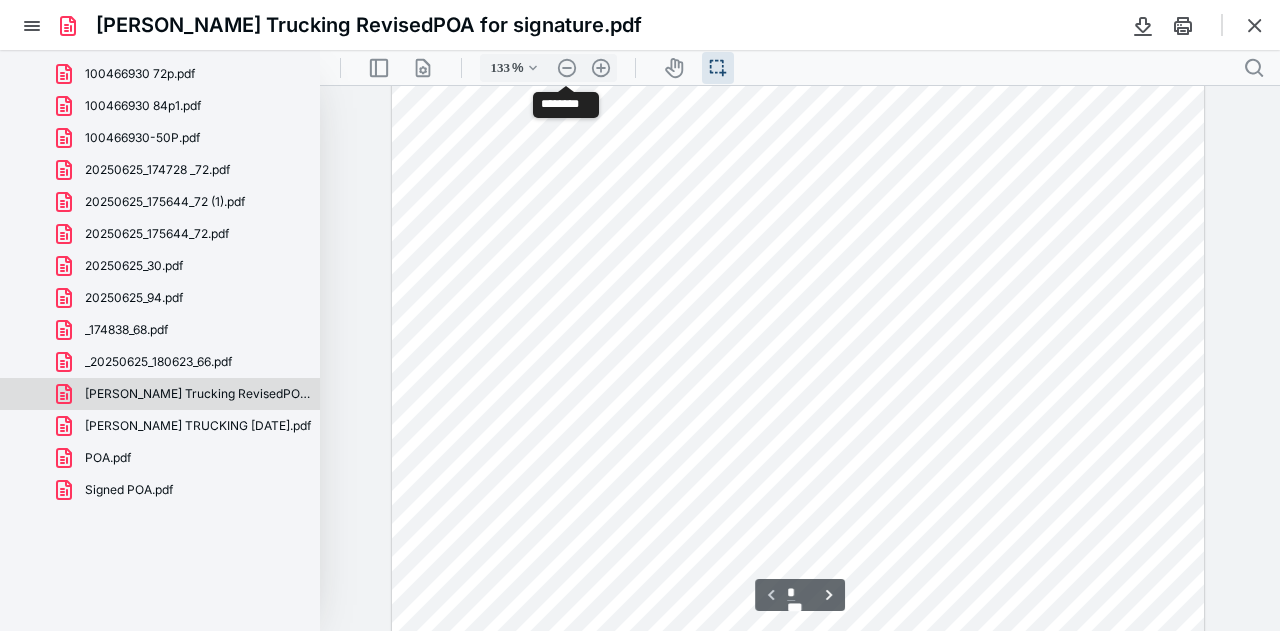 type on "*" 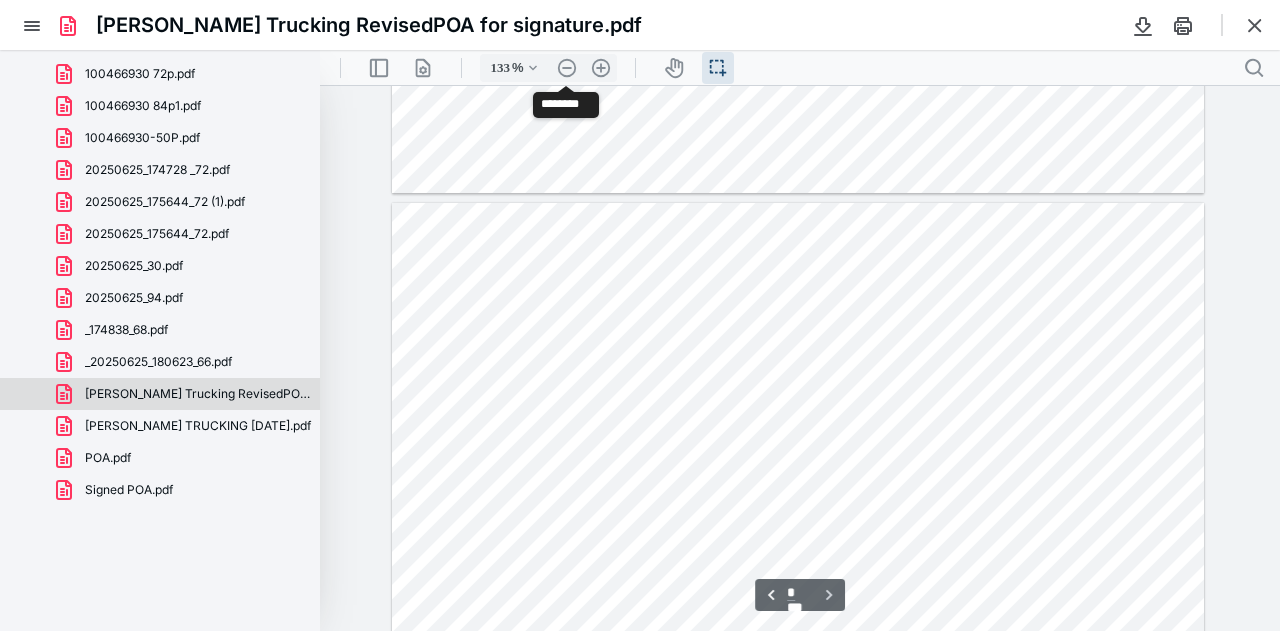 scroll, scrollTop: 1430, scrollLeft: 0, axis: vertical 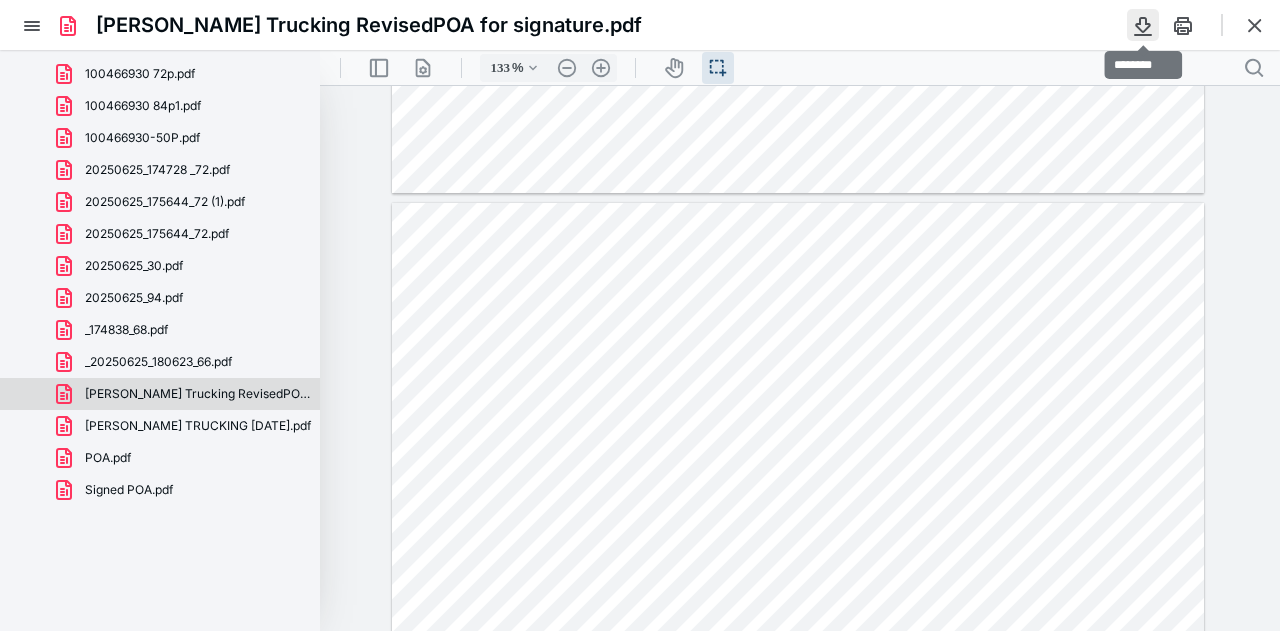 click at bounding box center [1143, 25] 